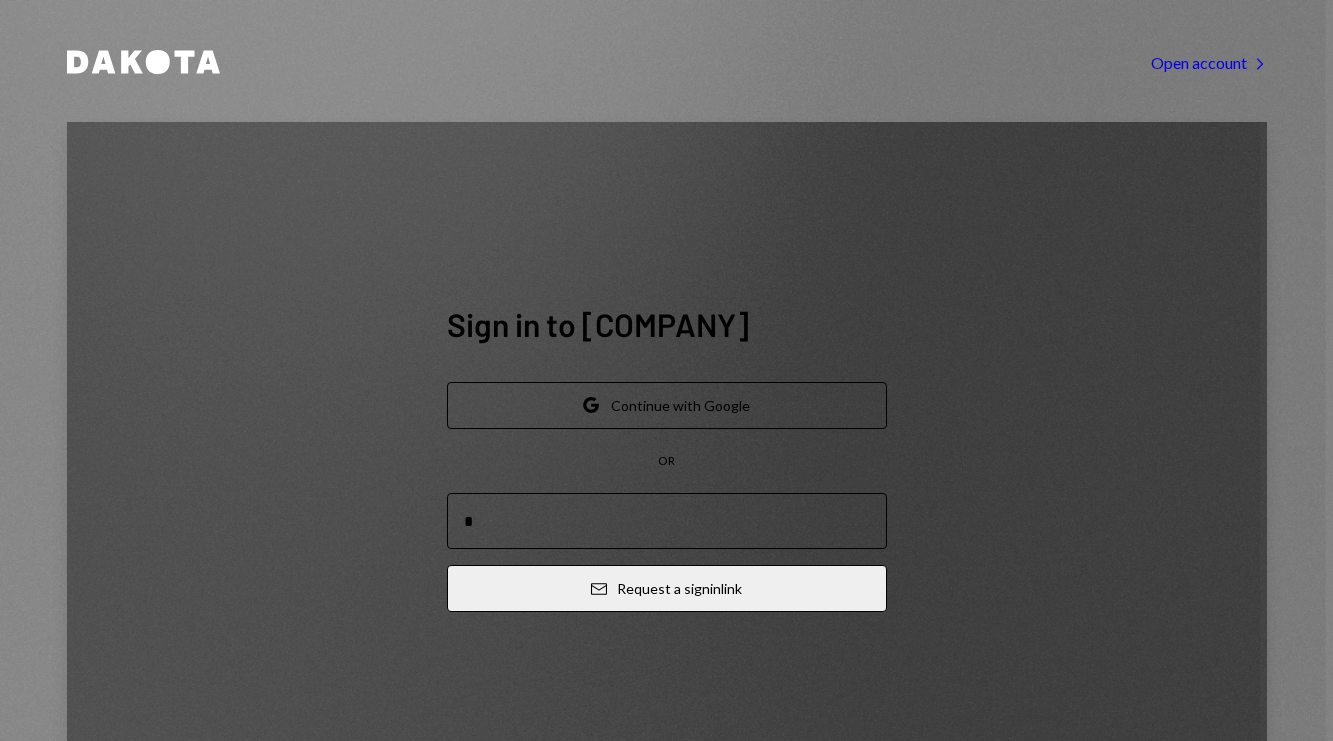 scroll, scrollTop: 0, scrollLeft: 0, axis: both 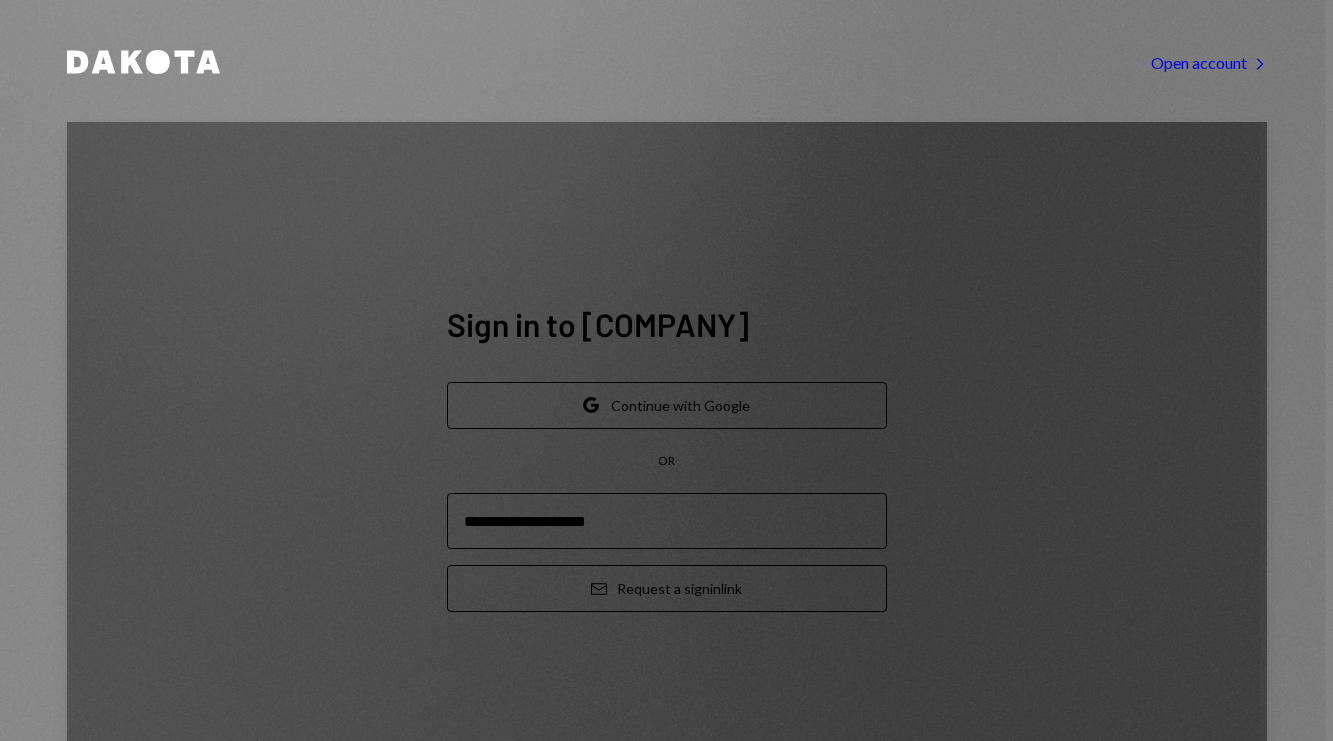 click on "Email Request a sign  in  link" at bounding box center [667, 588] 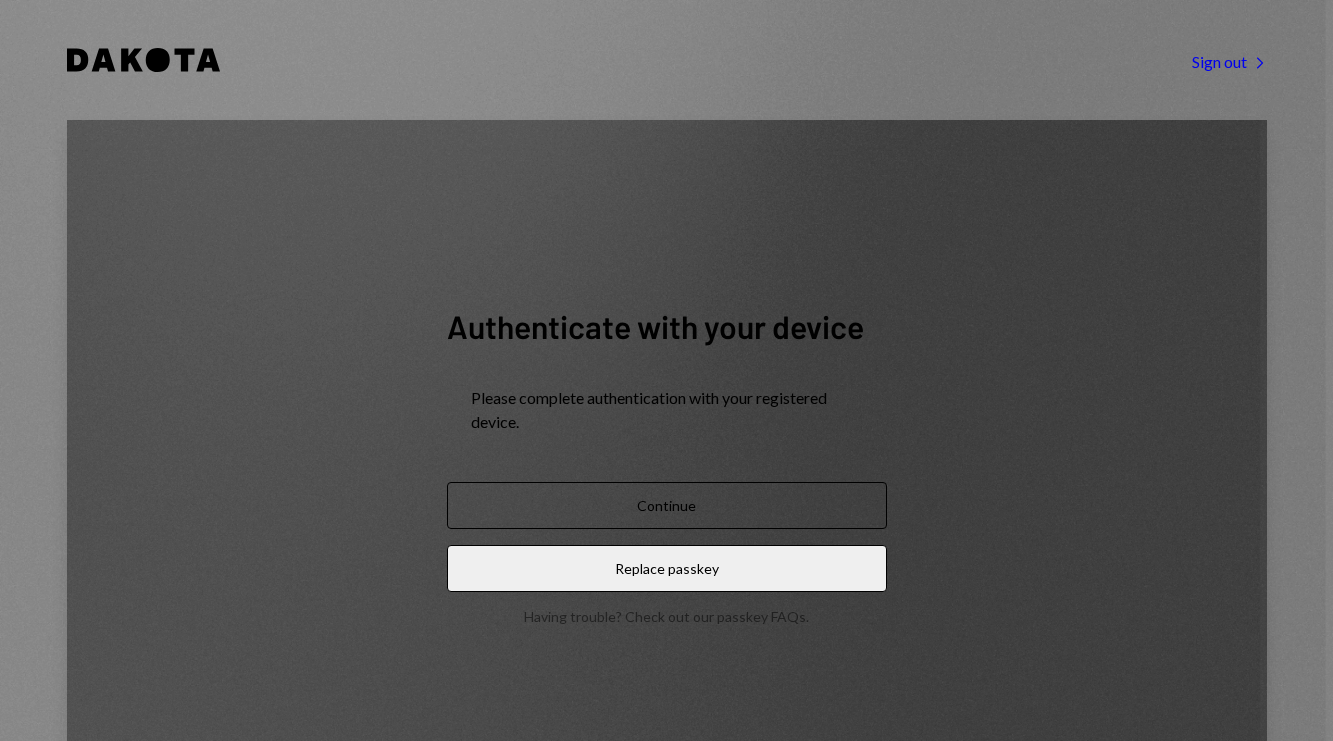 scroll, scrollTop: 0, scrollLeft: 0, axis: both 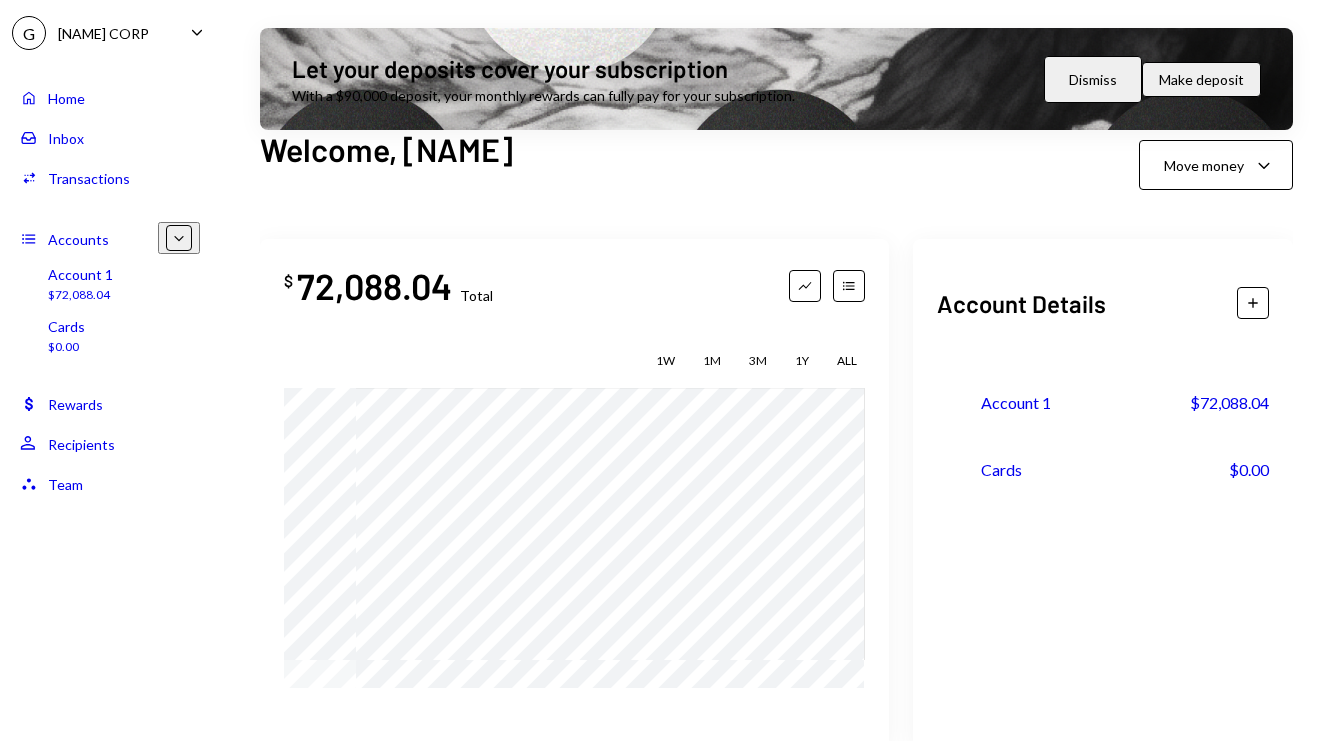 click on "Activities Transactions" at bounding box center (110, 178) 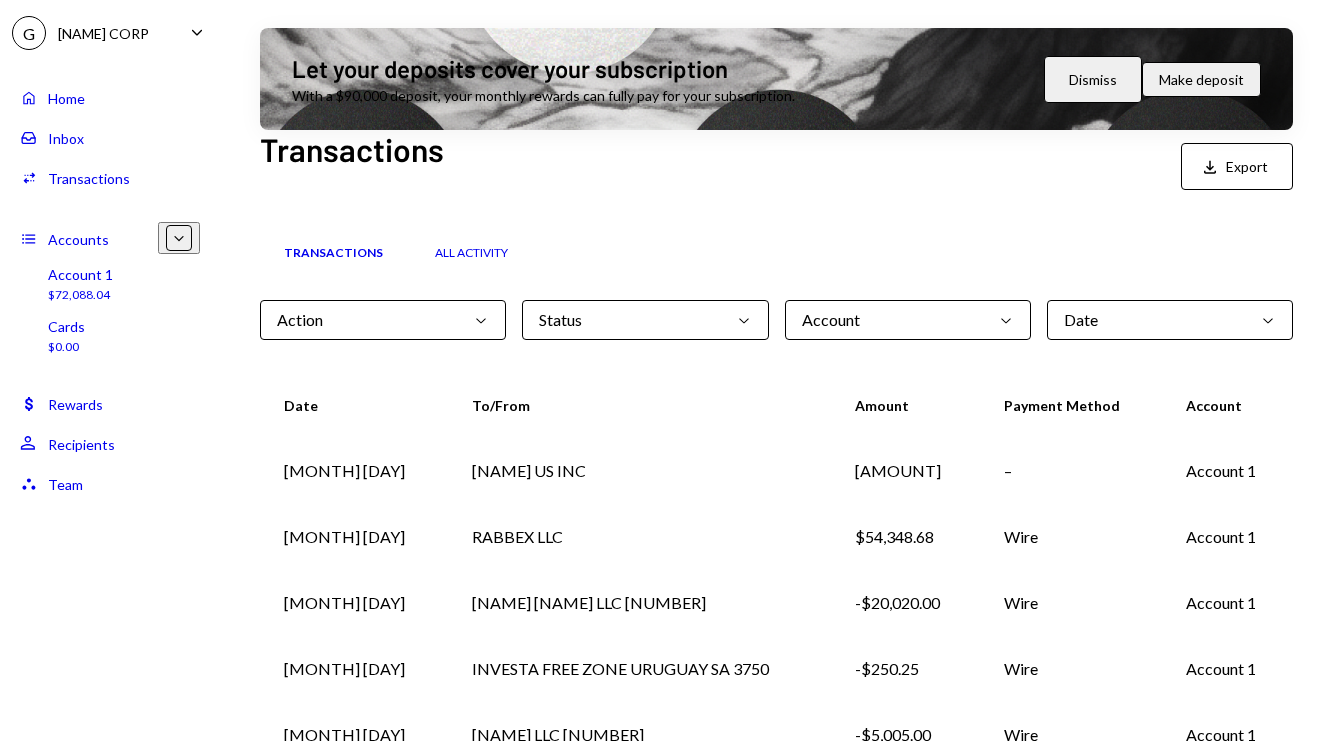 click on "RABBEX LLC" at bounding box center [639, 471] 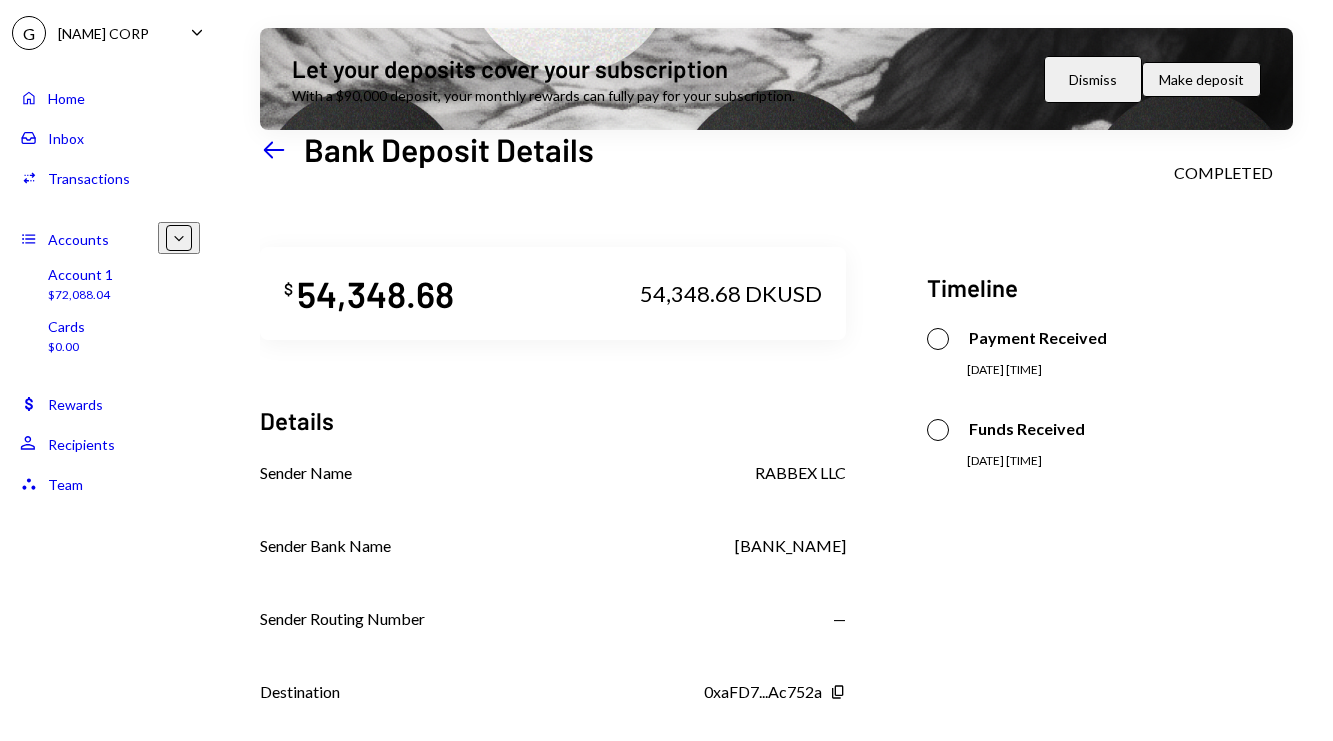 click on "Left Arrow" at bounding box center [274, 150] 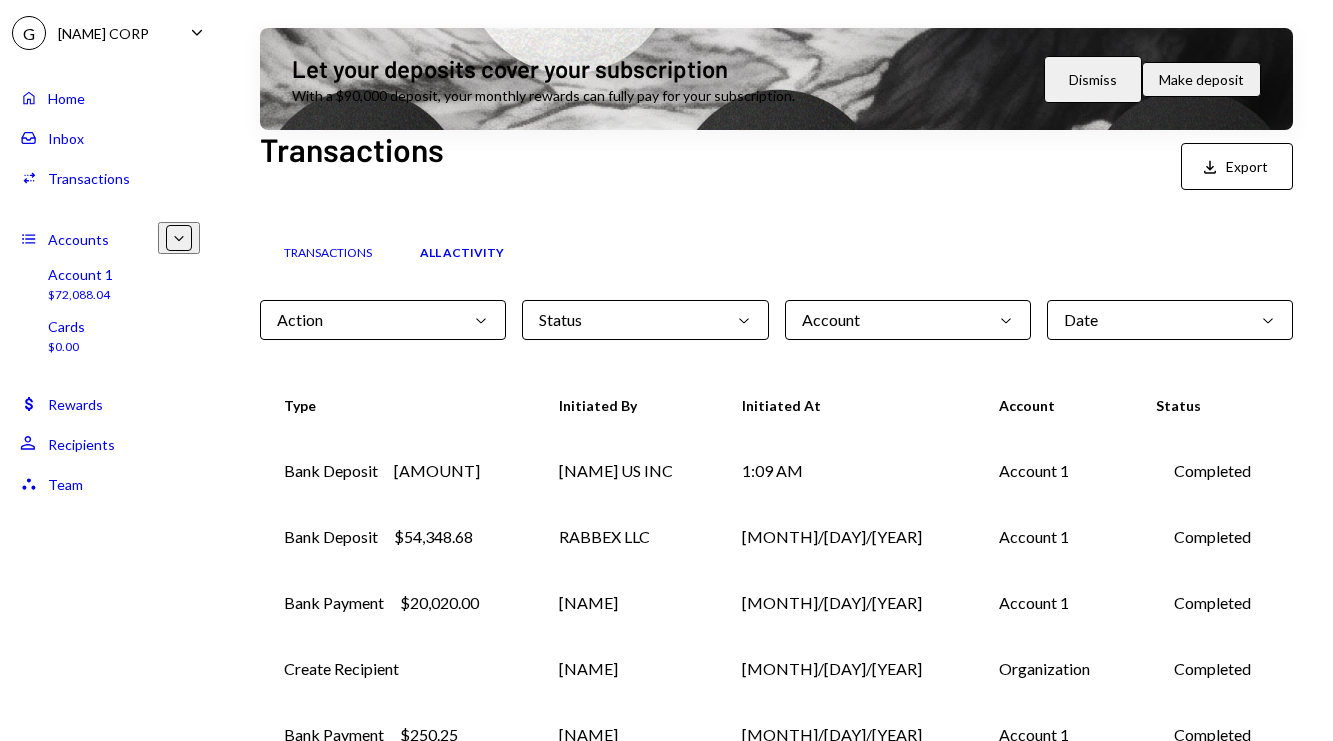 click on "Bank Deposit [AMOUNT]" at bounding box center (397, 471) 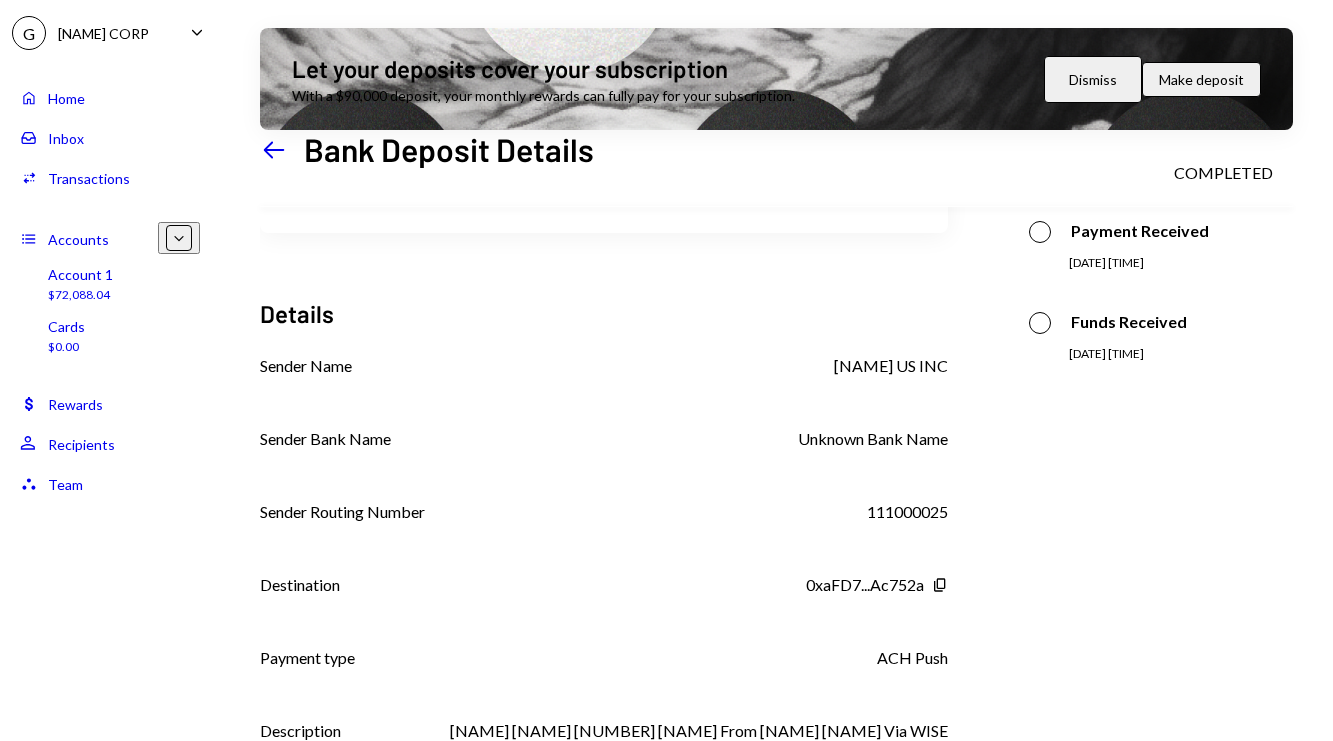 scroll, scrollTop: 184, scrollLeft: 0, axis: vertical 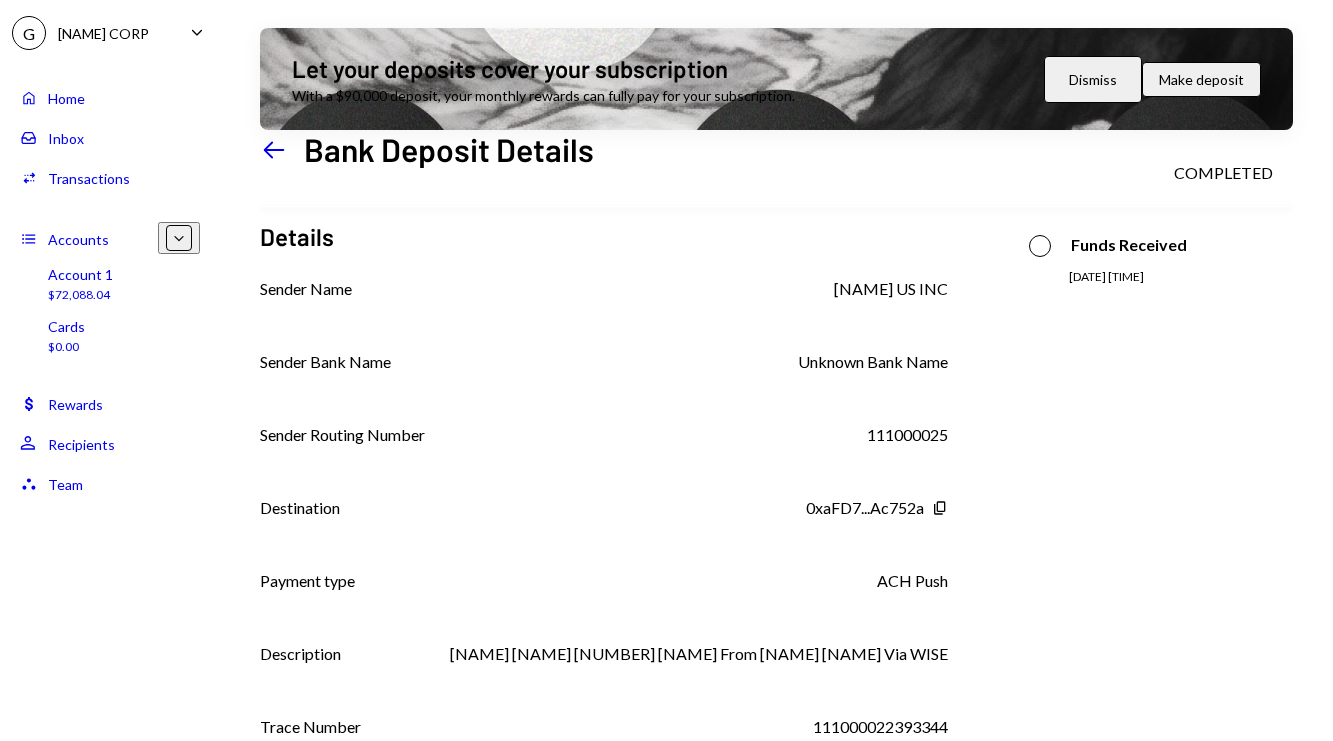 drag, startPoint x: 819, startPoint y: 628, endPoint x: 1012, endPoint y: 624, distance: 193.04144 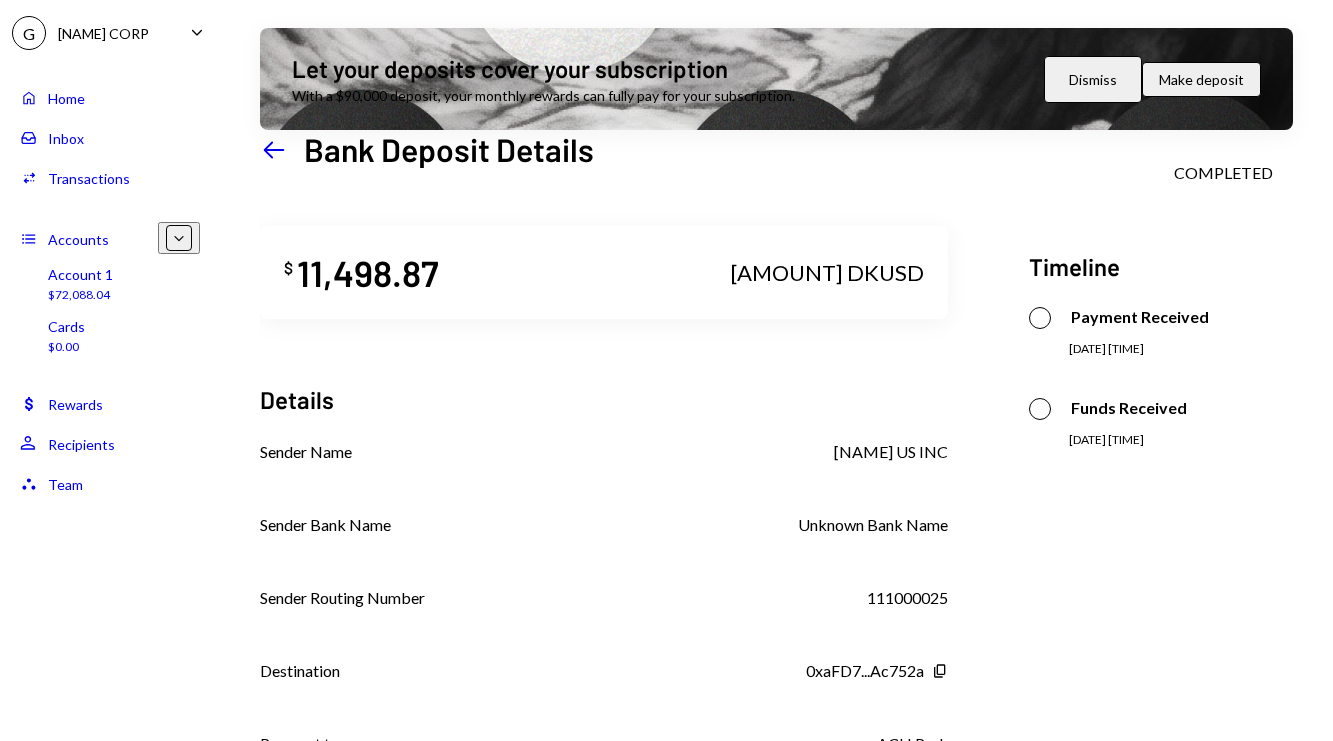 scroll, scrollTop: 0, scrollLeft: 0, axis: both 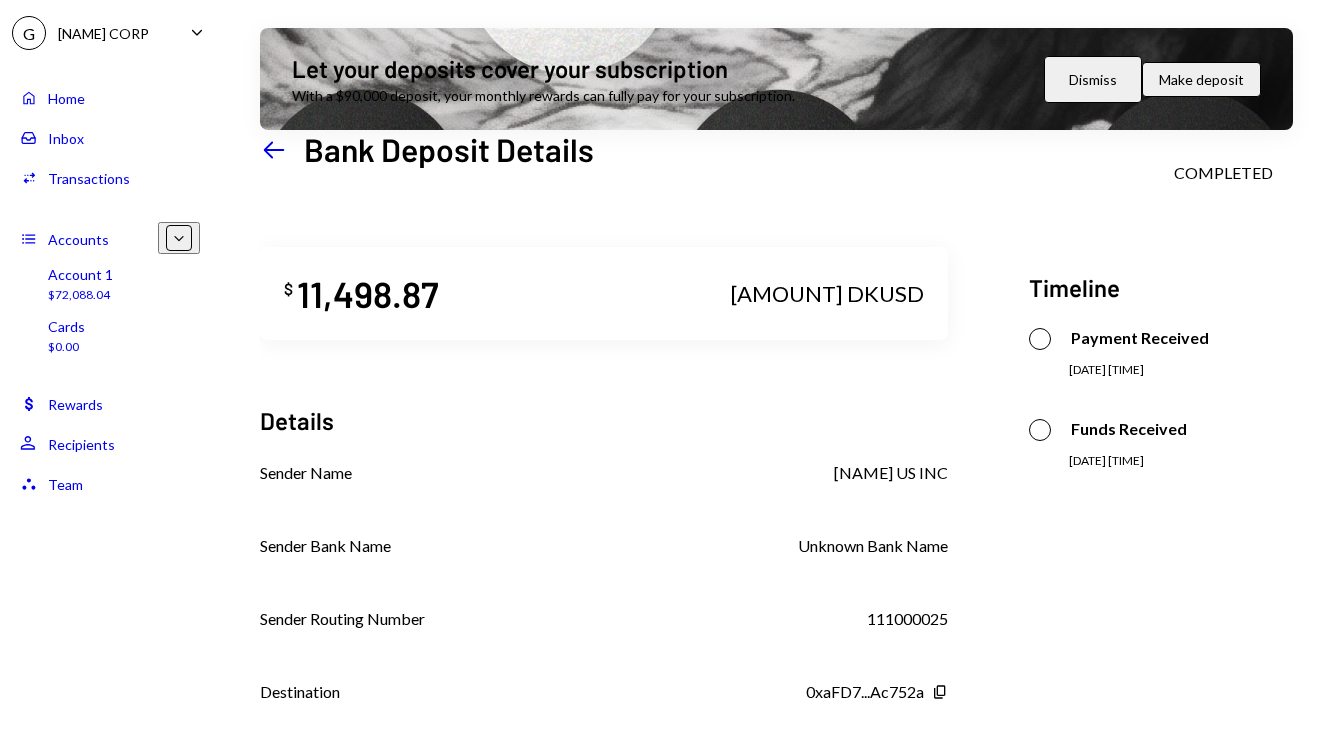 click on "Home Home" at bounding box center (110, 98) 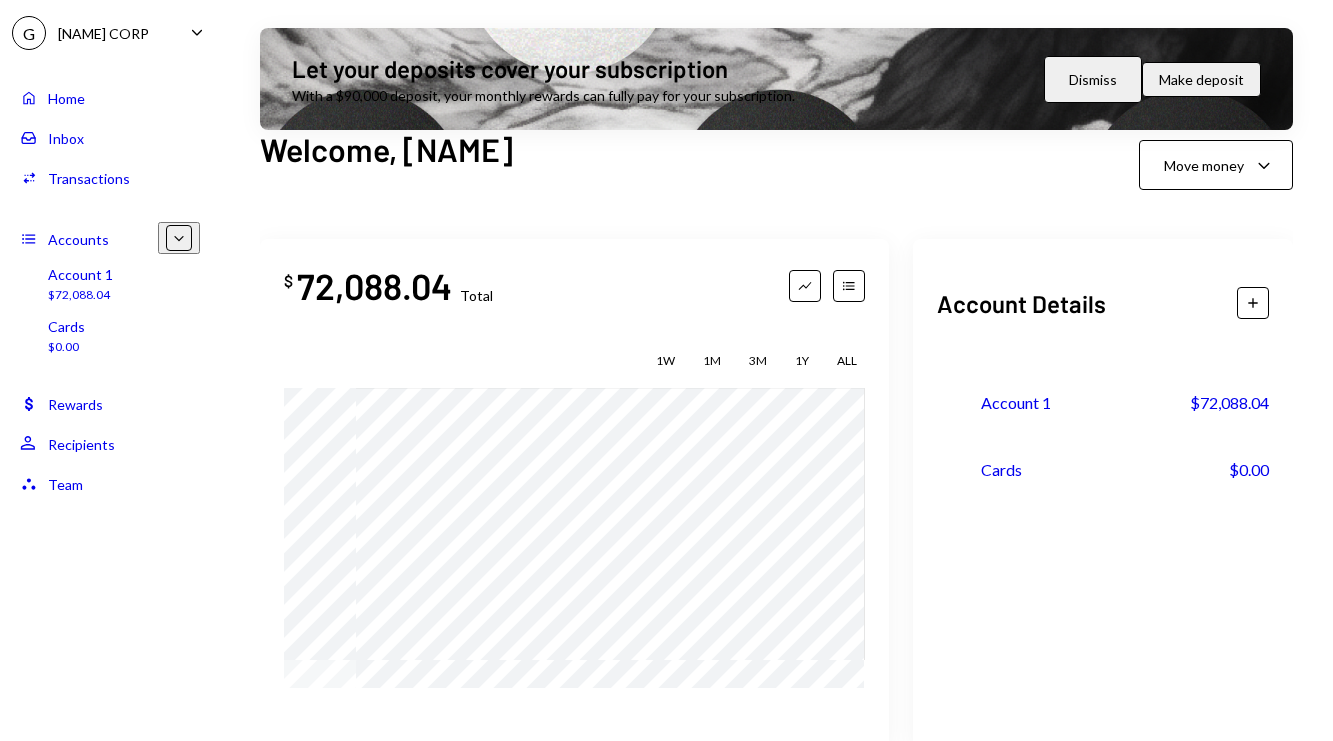 click on "Activities Transactions" at bounding box center [110, 178] 